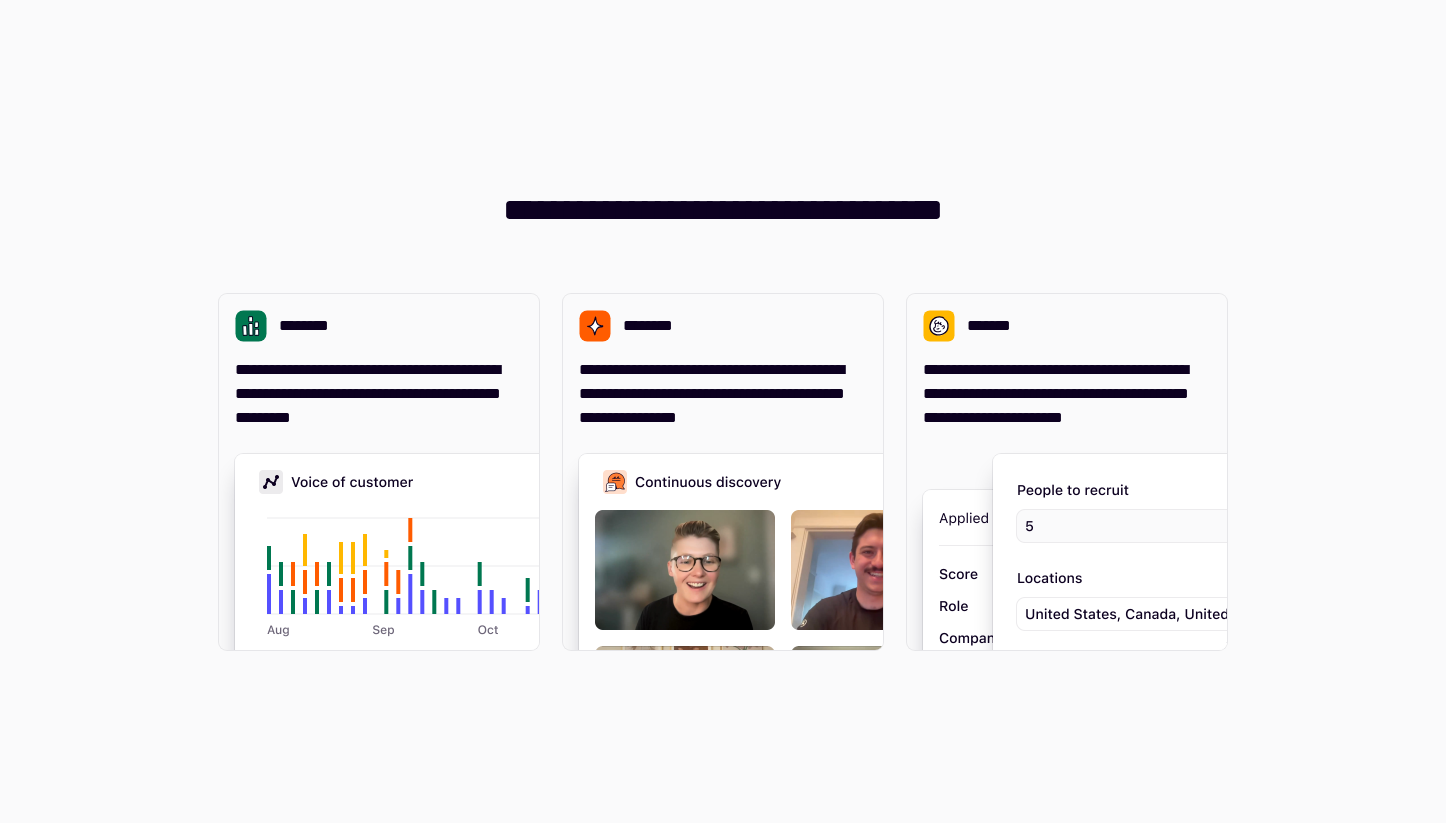 scroll, scrollTop: 0, scrollLeft: 0, axis: both 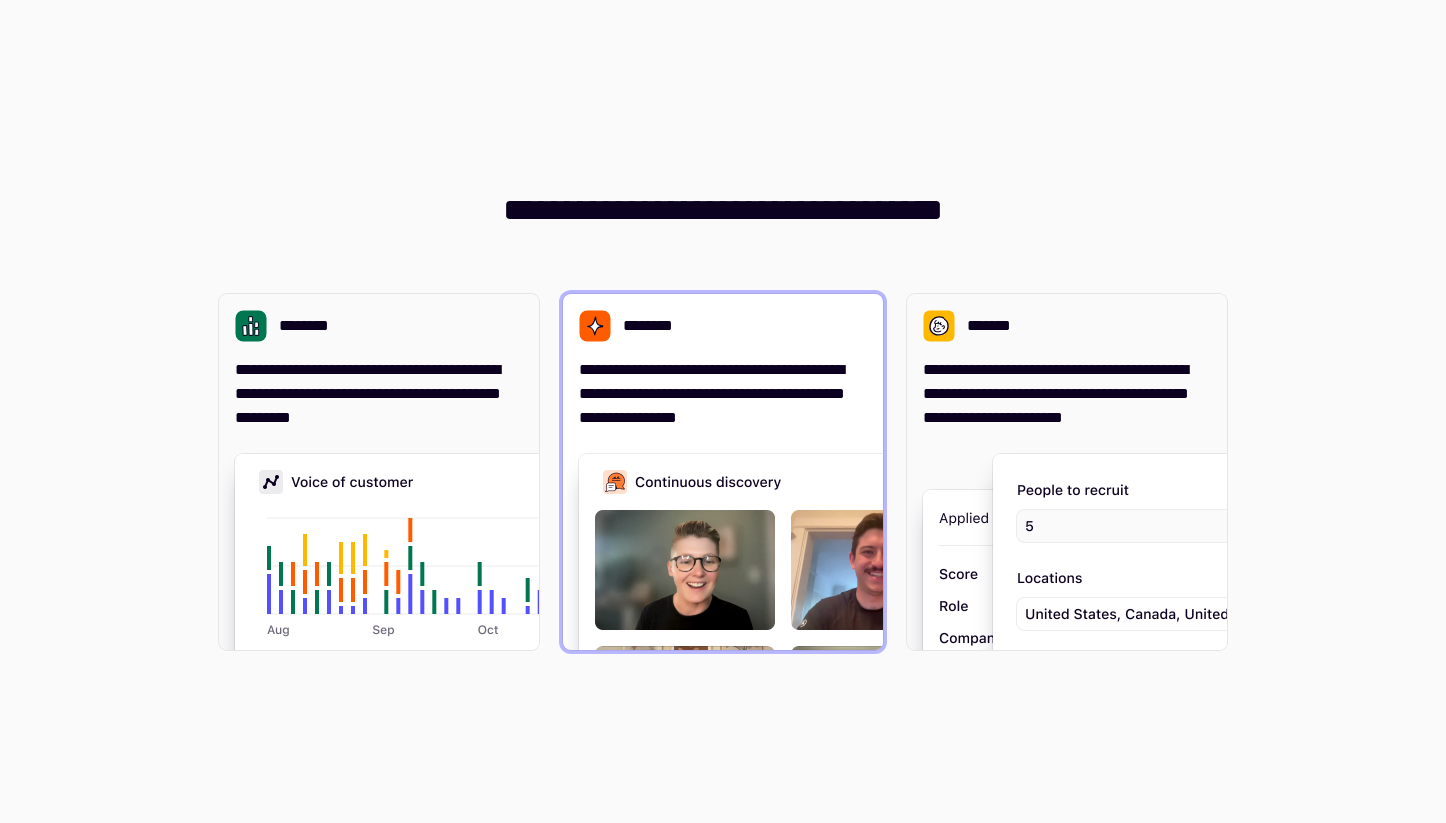 click on "**********" at bounding box center [723, 472] 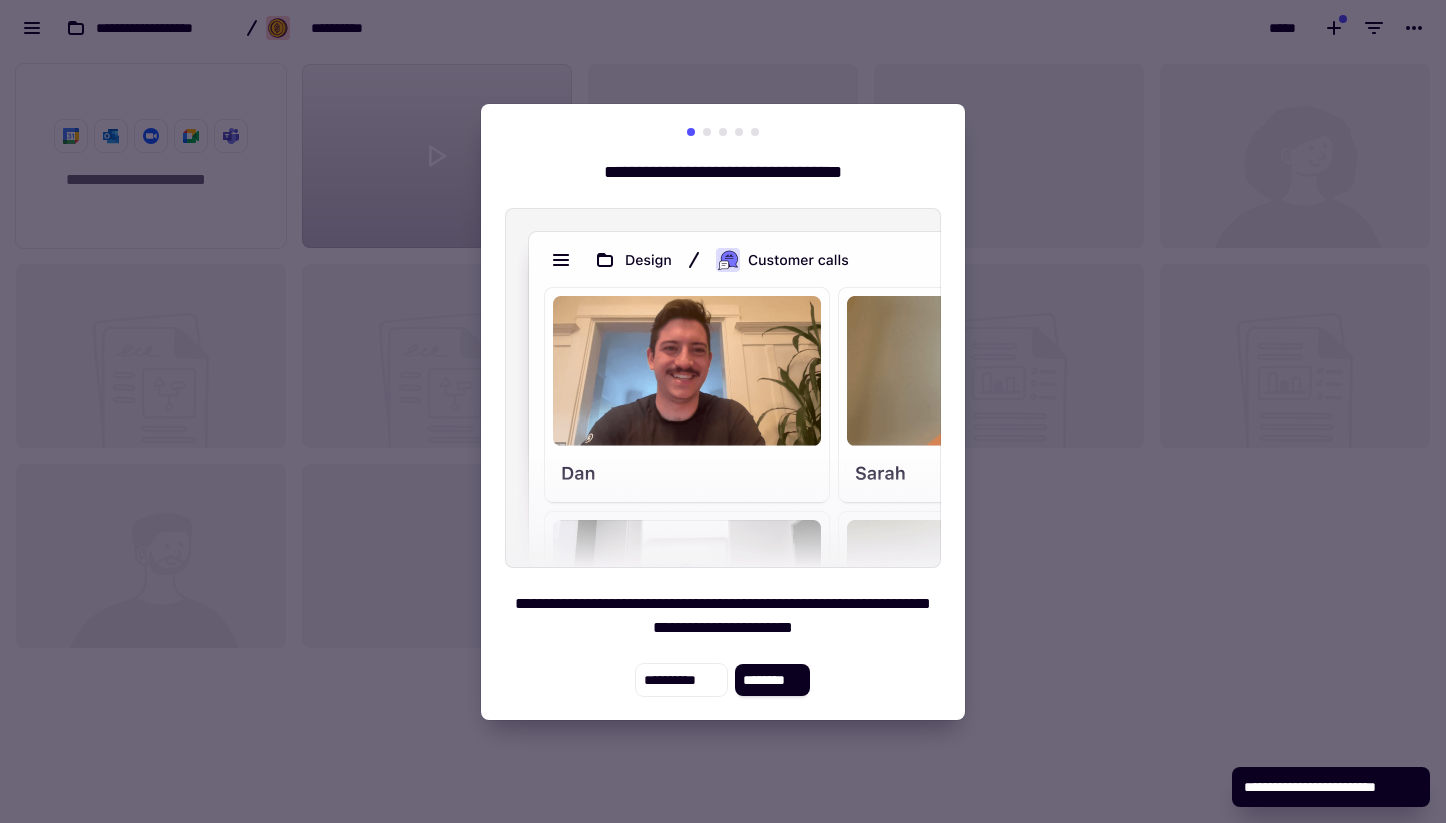 scroll, scrollTop: 1, scrollLeft: 1, axis: both 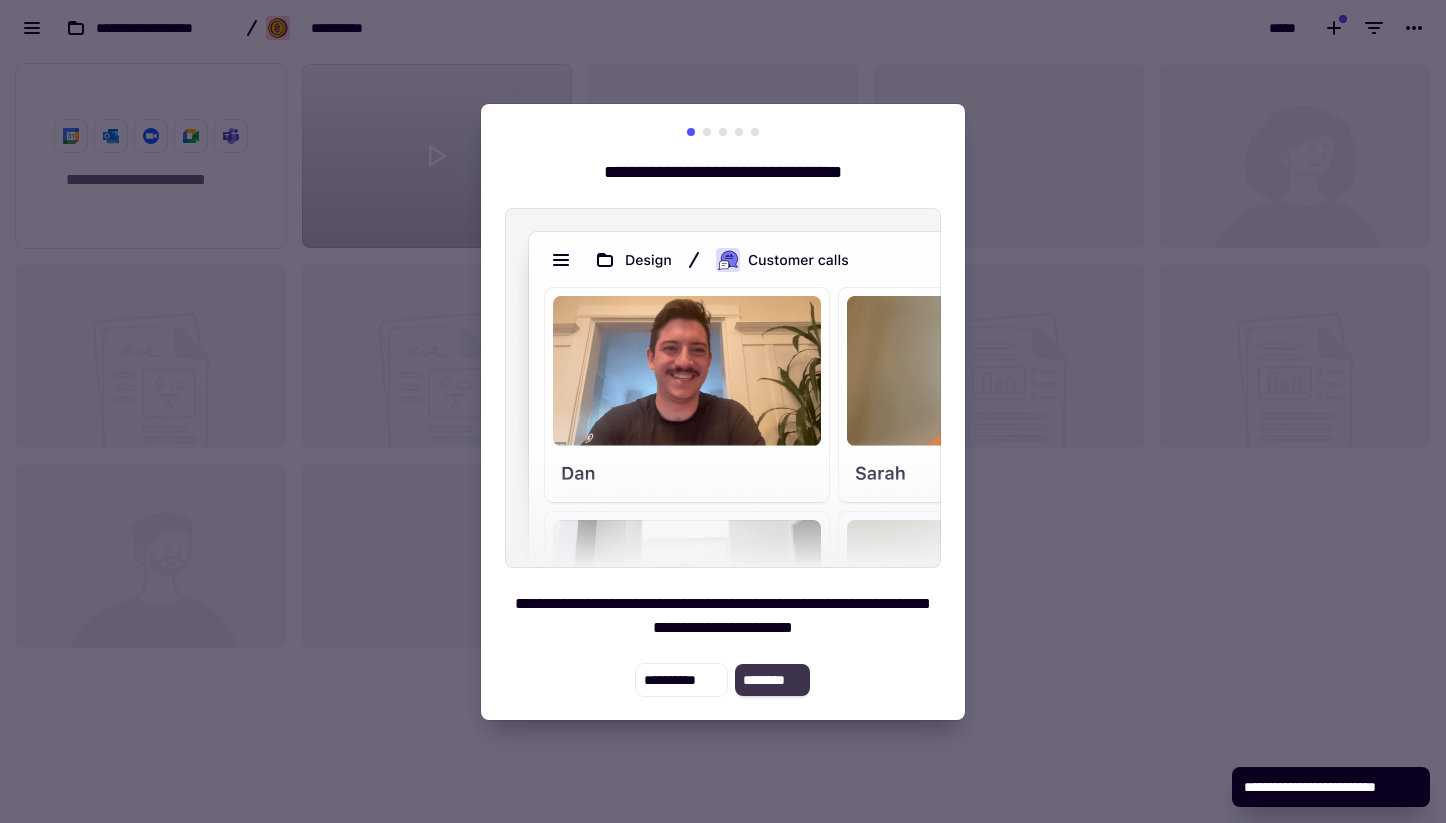 click on "********" 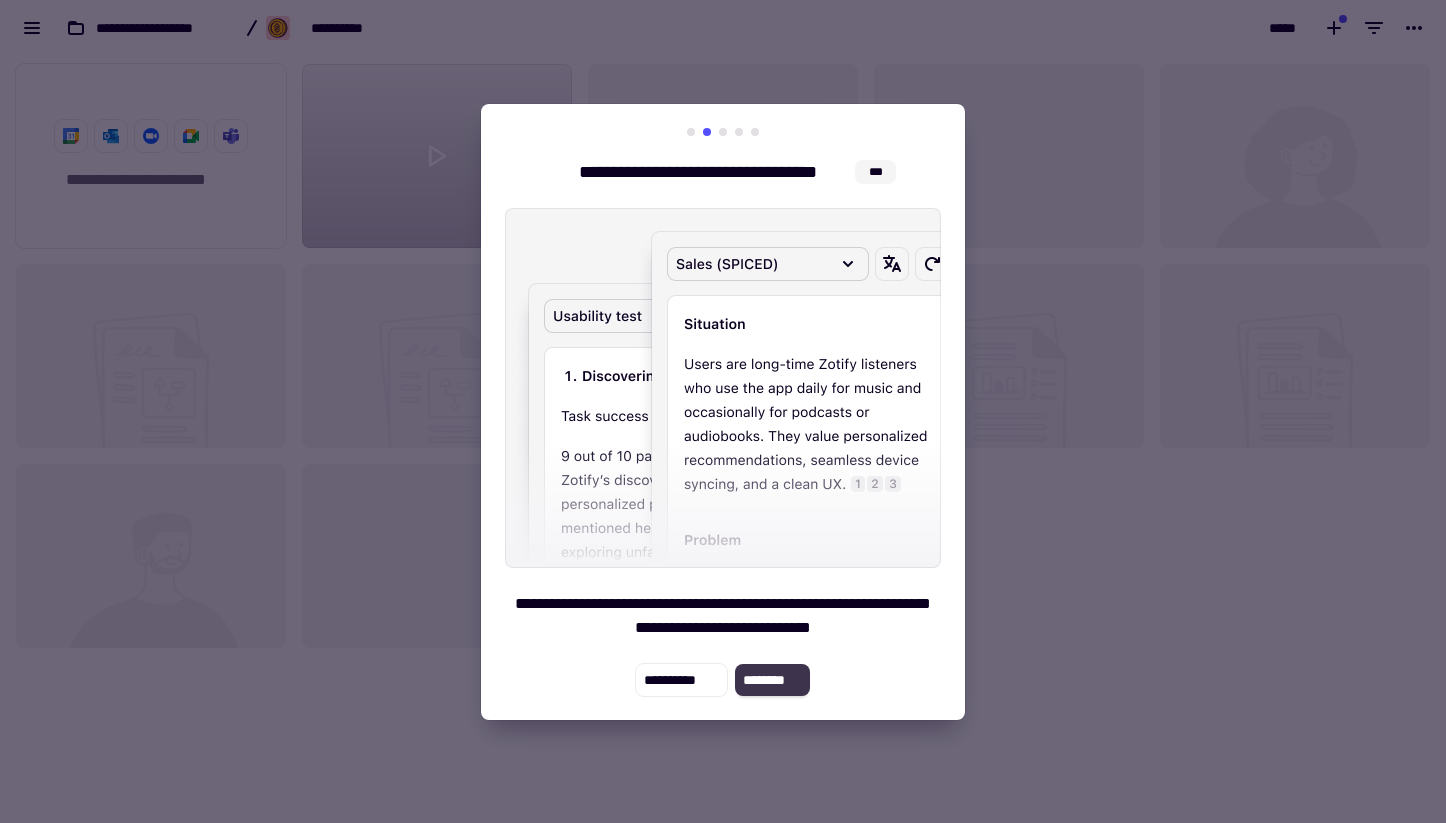 click on "********" 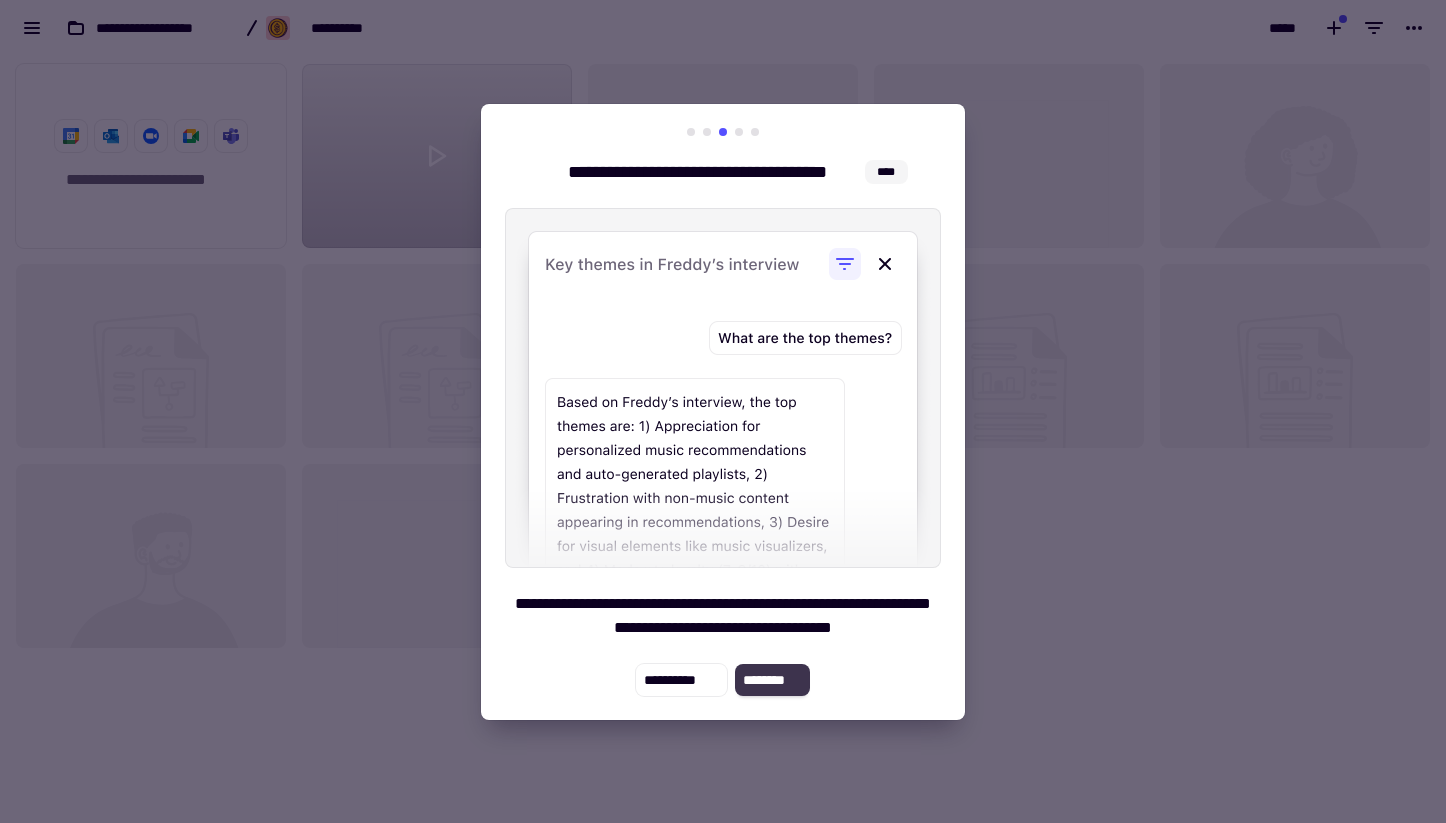 click on "********" 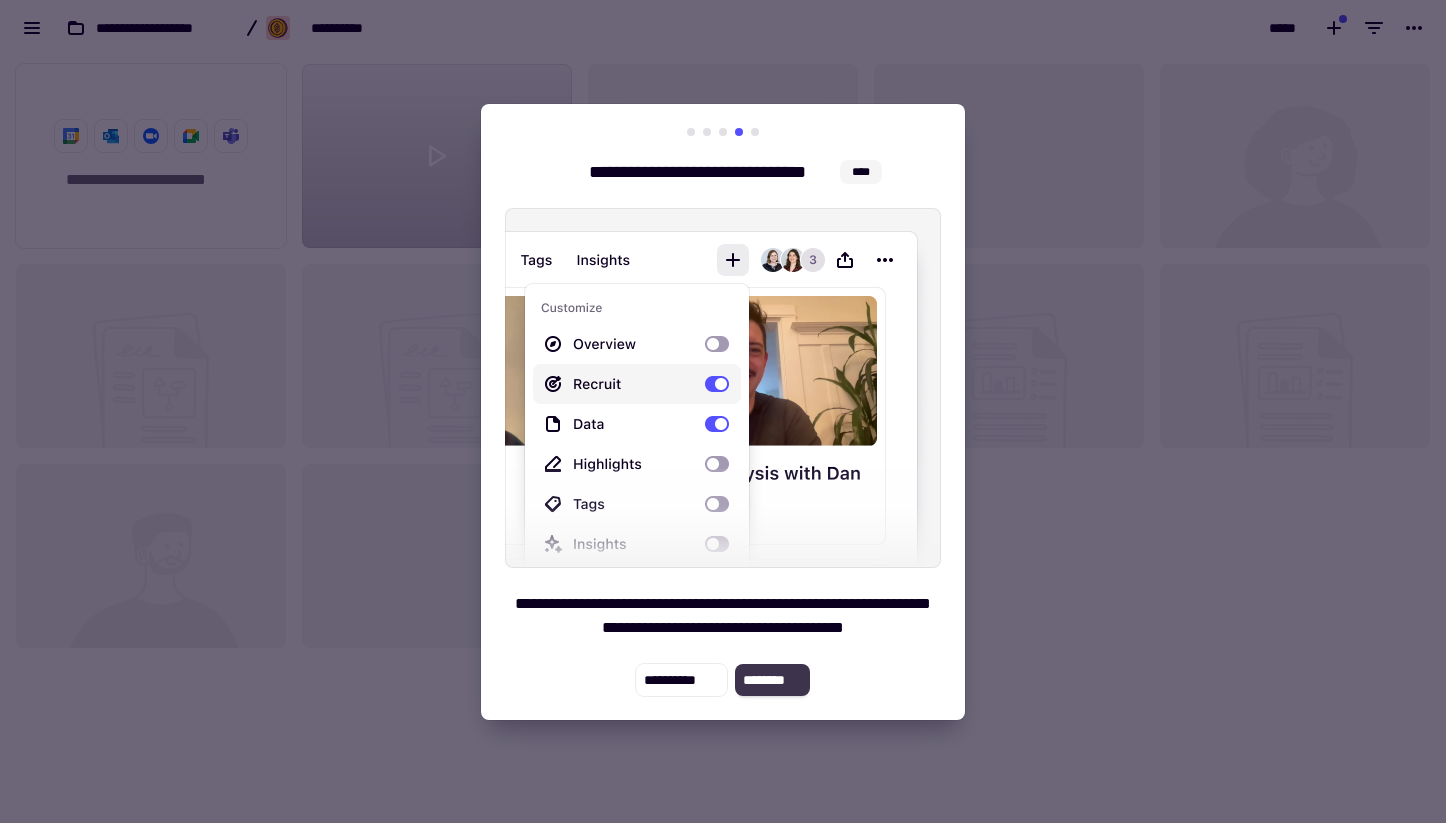 click on "********" 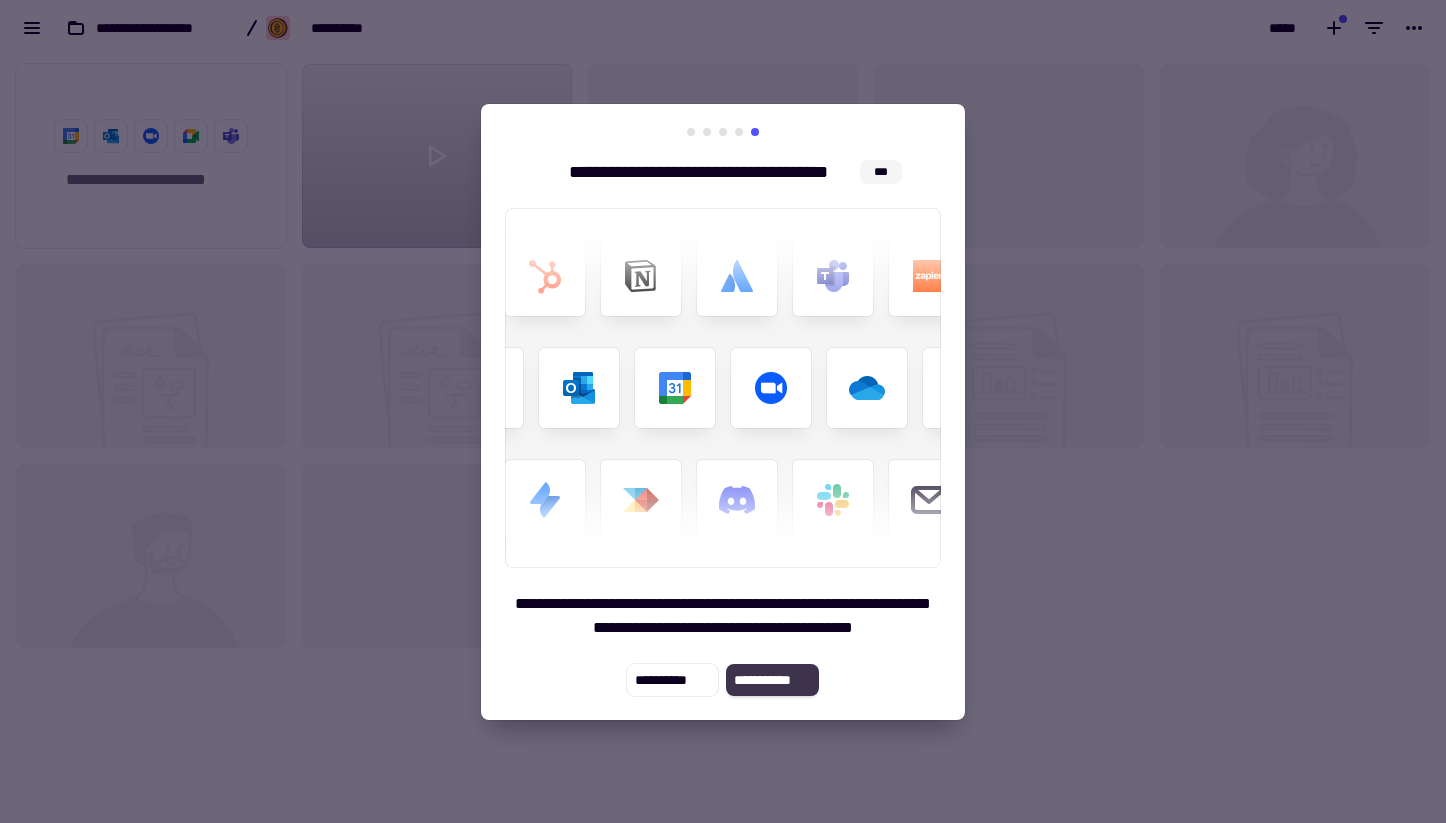 click on "**********" 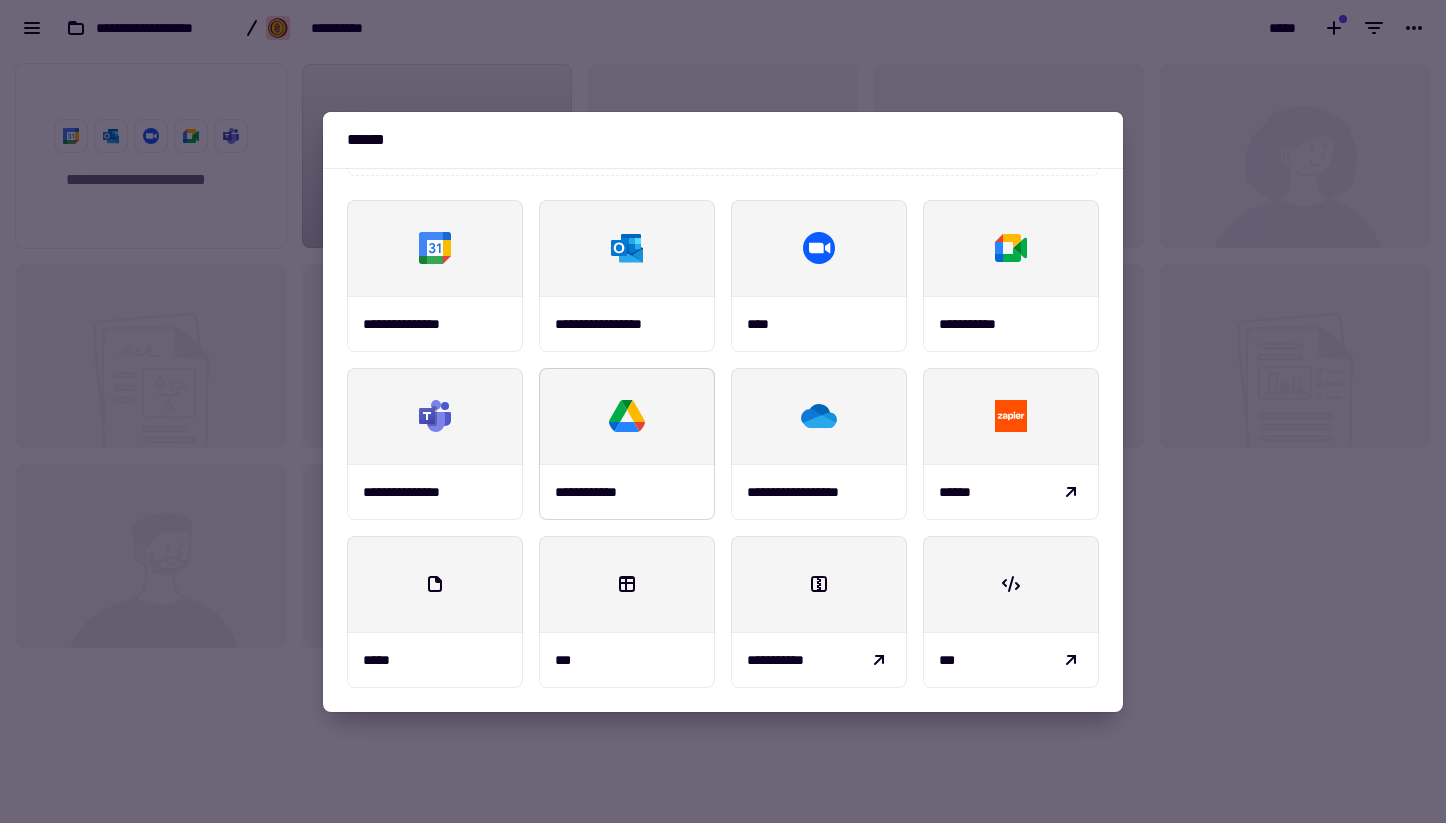 scroll, scrollTop: 0, scrollLeft: 0, axis: both 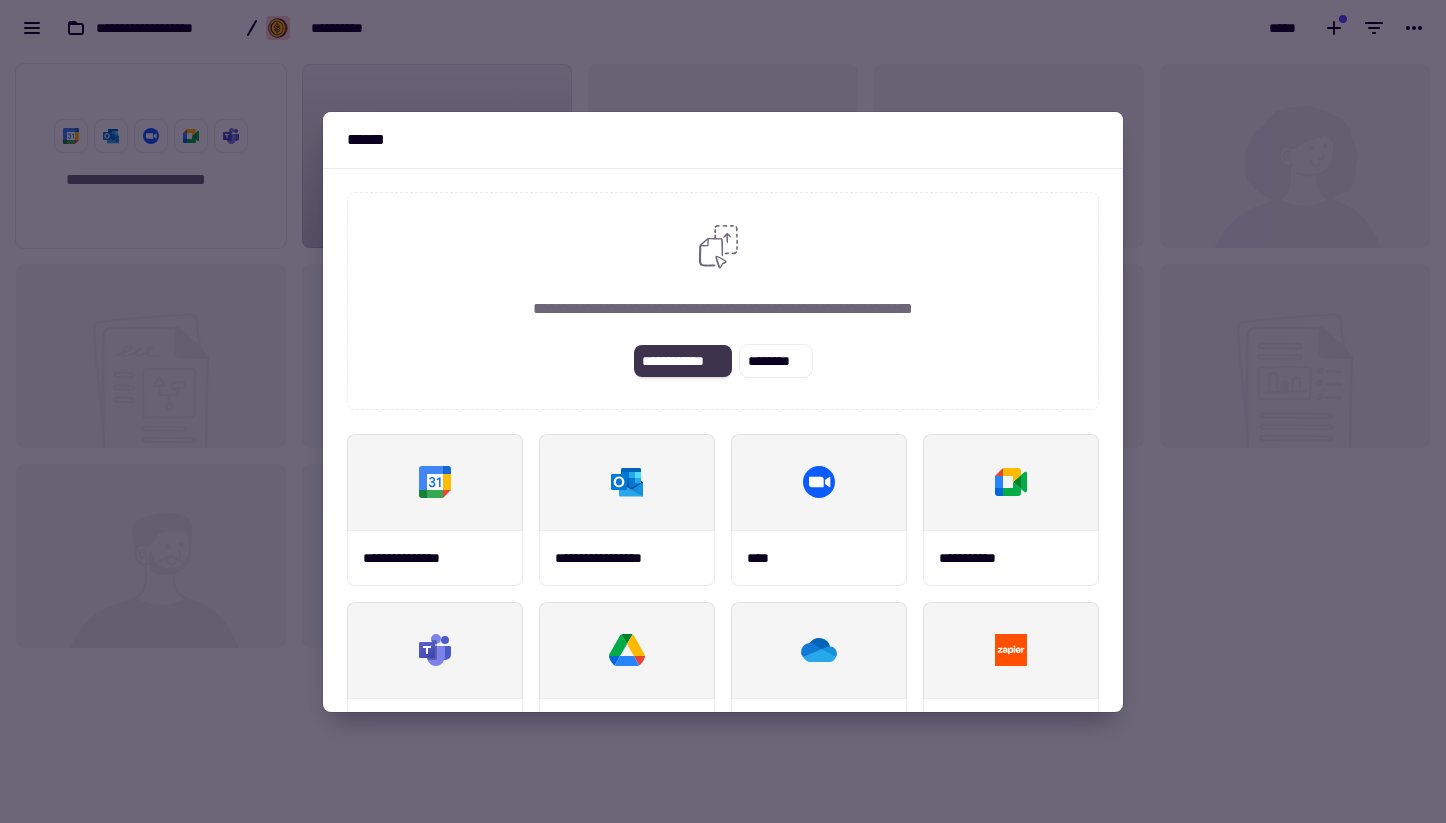 click on "**********" 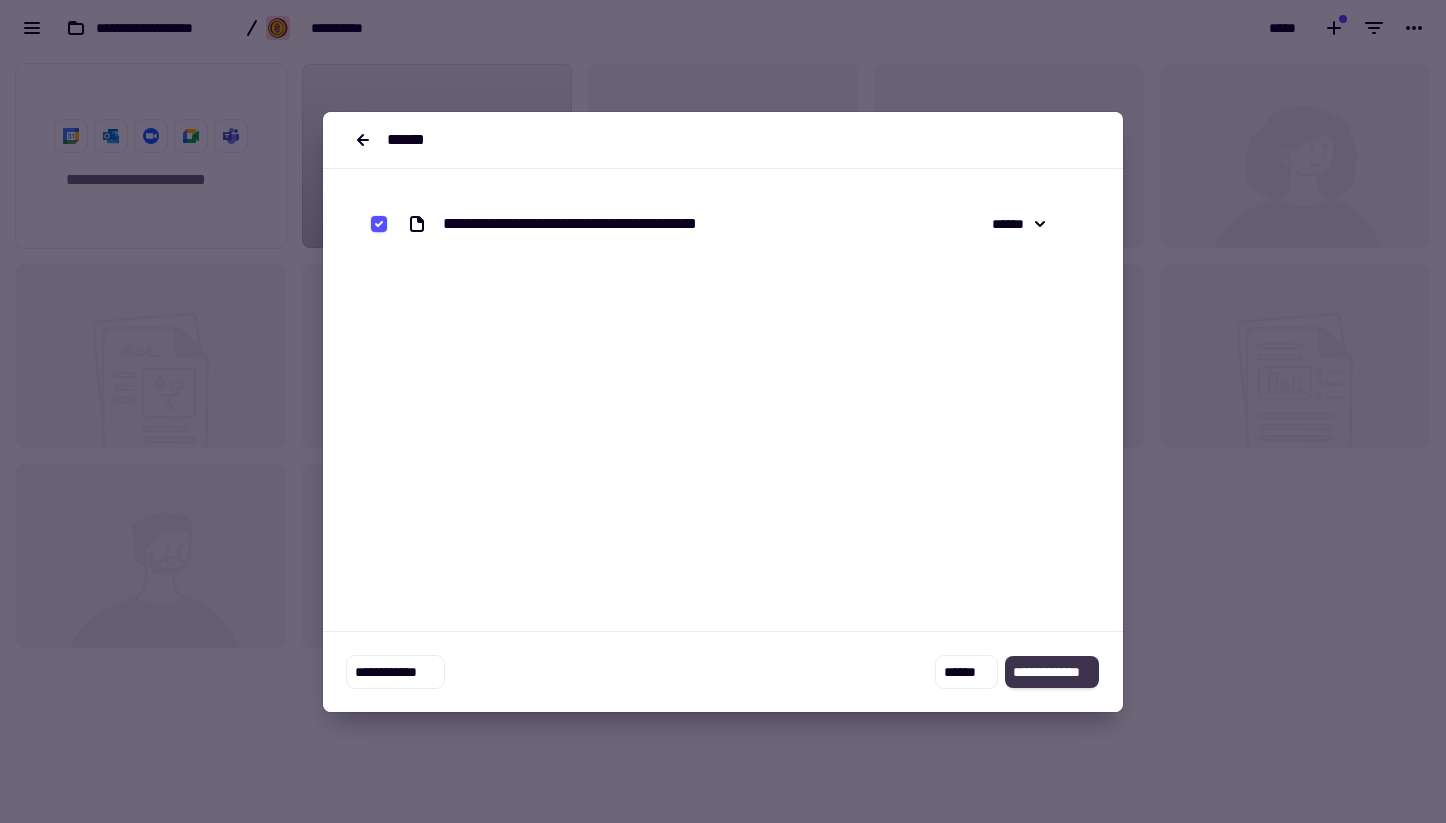 click on "**********" 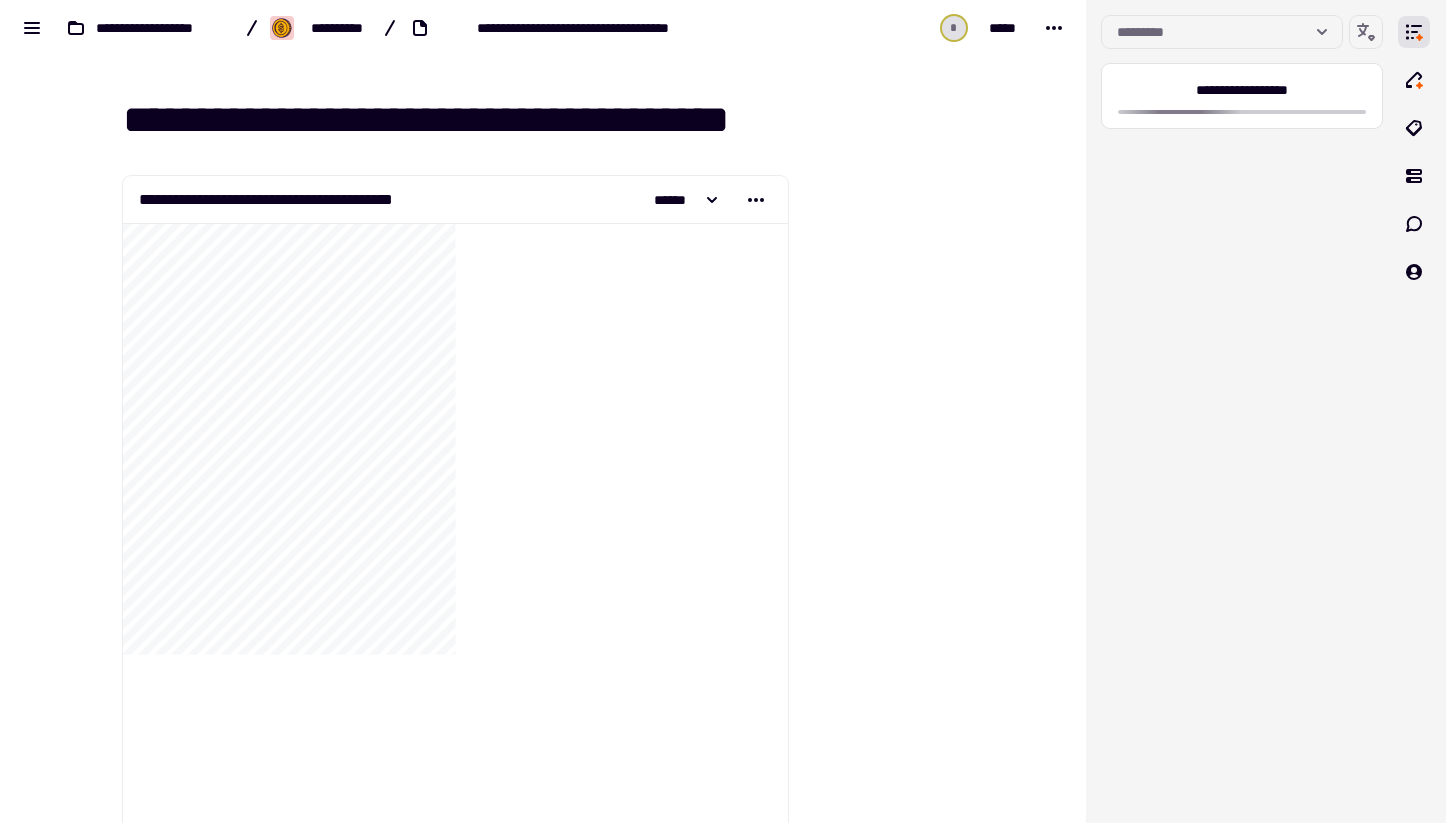 drag, startPoint x: 1082, startPoint y: 401, endPoint x: 940, endPoint y: 394, distance: 142.17242 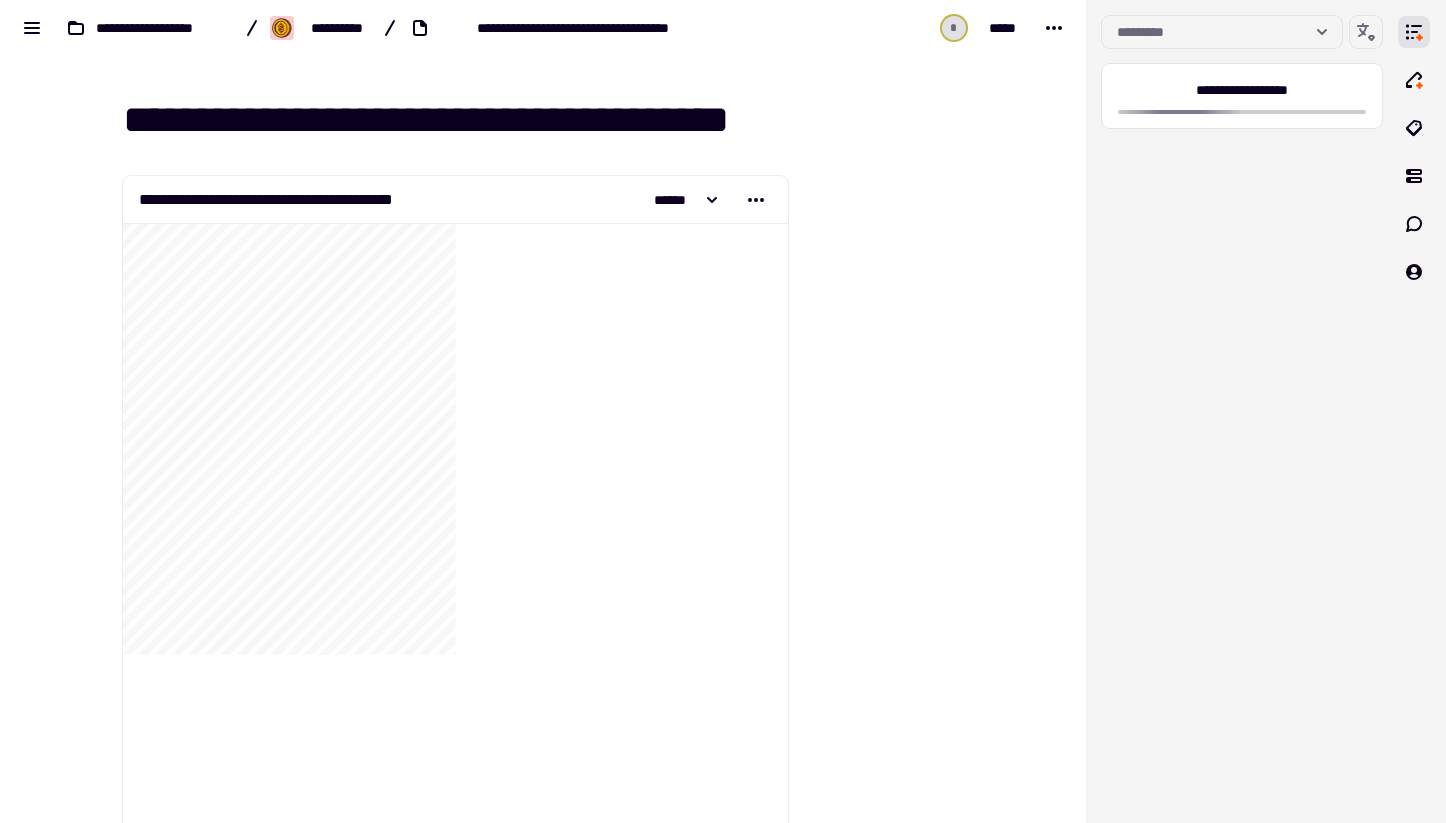 click on "**********" at bounding box center (723, 411) 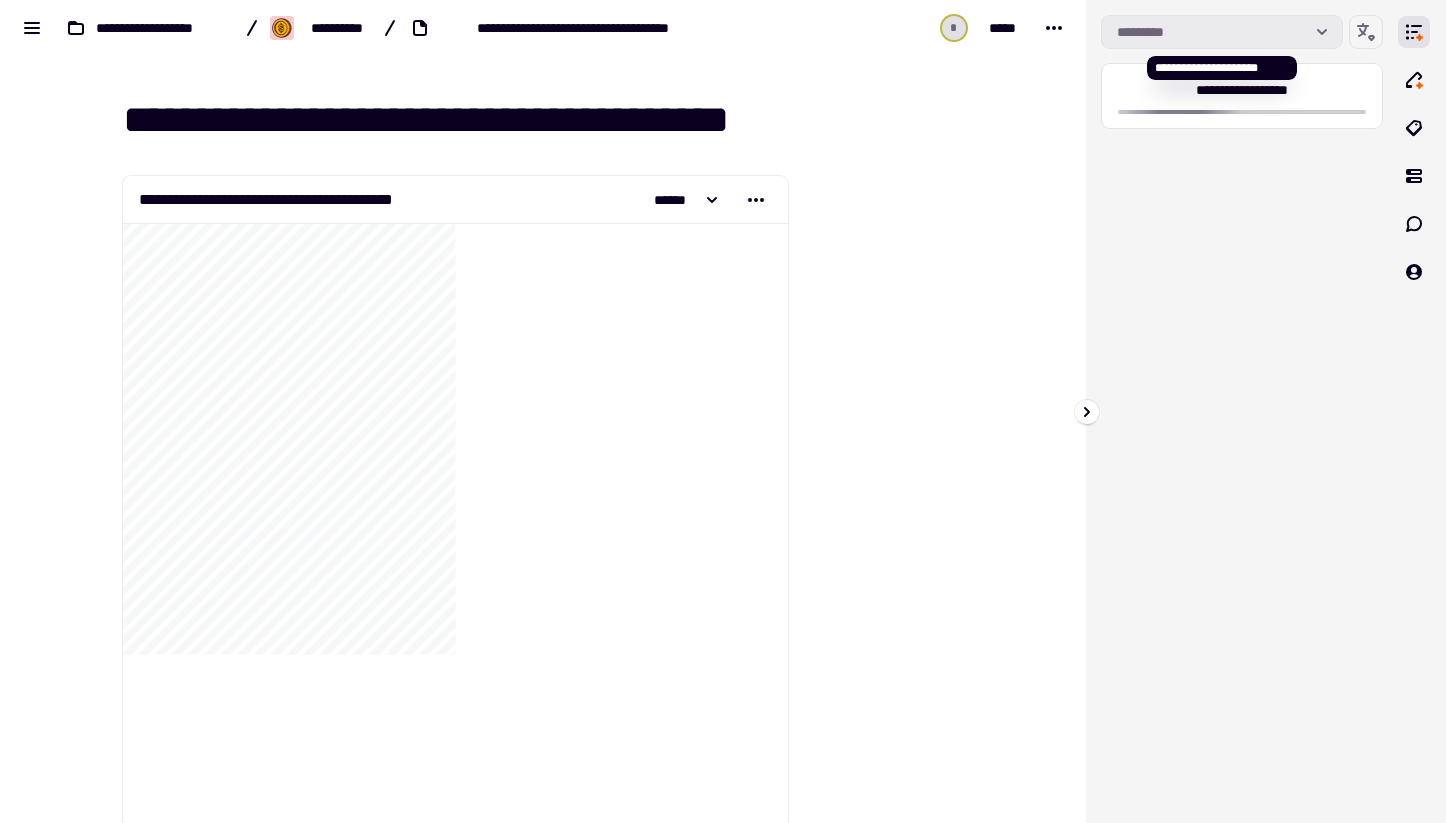 click 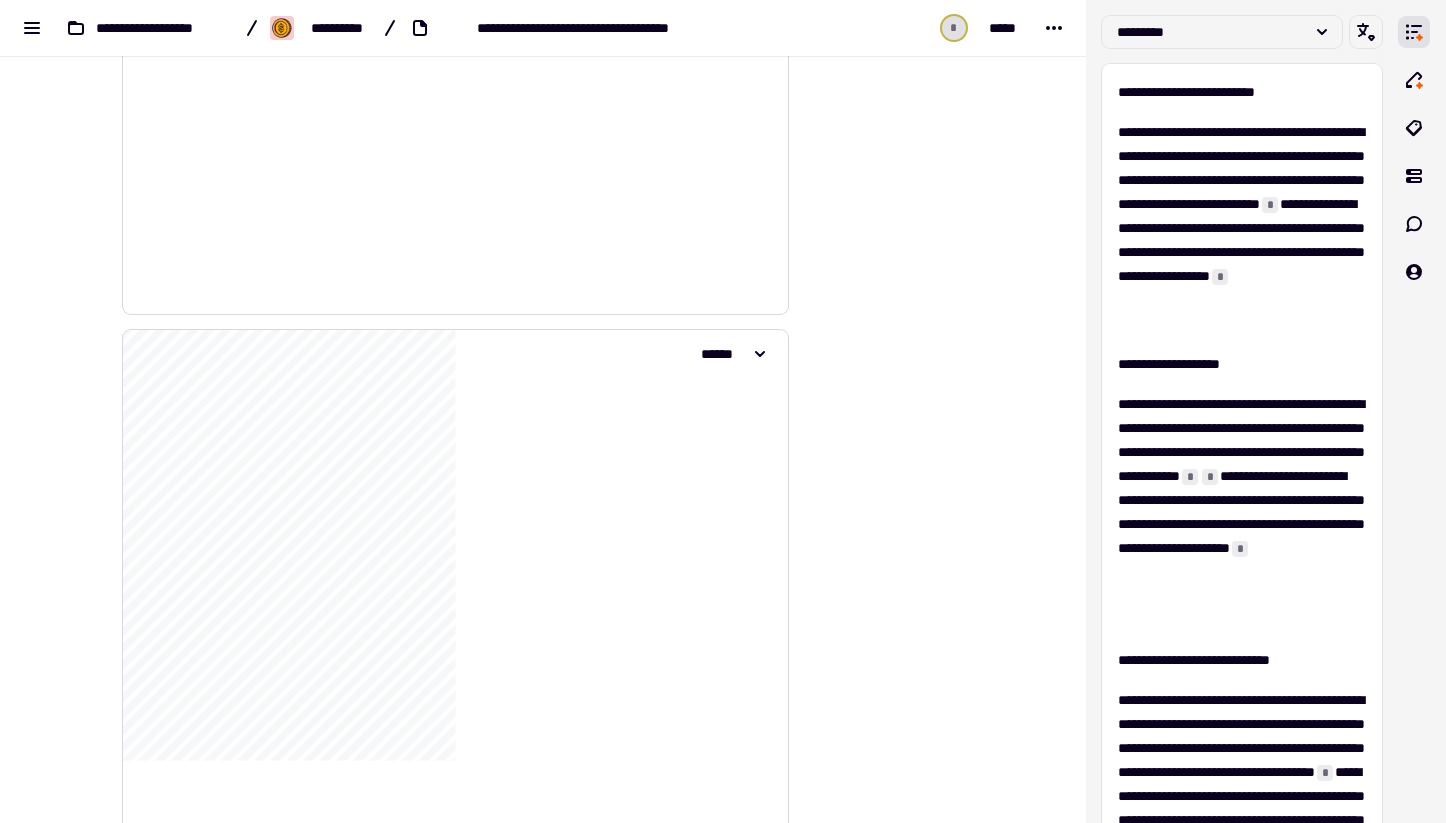 scroll, scrollTop: 755, scrollLeft: 0, axis: vertical 